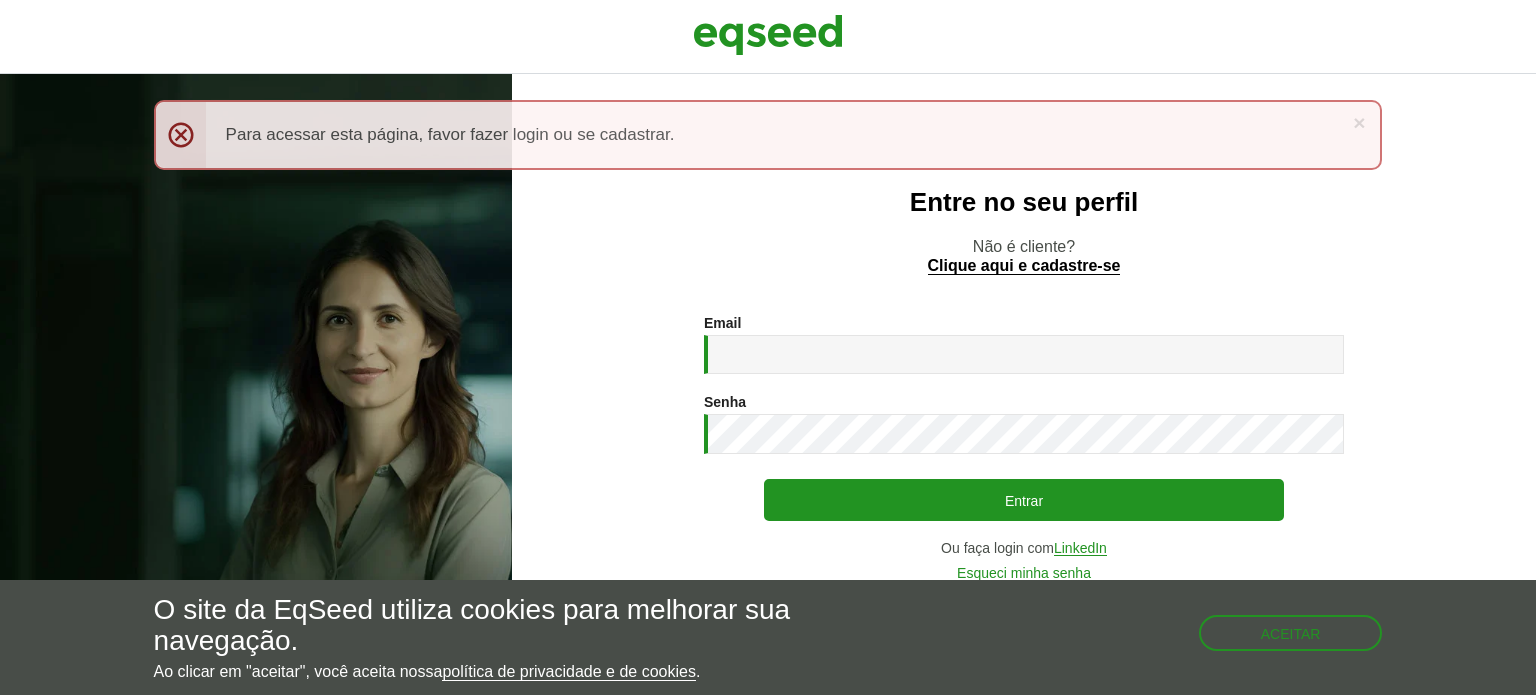 scroll, scrollTop: 0, scrollLeft: 0, axis: both 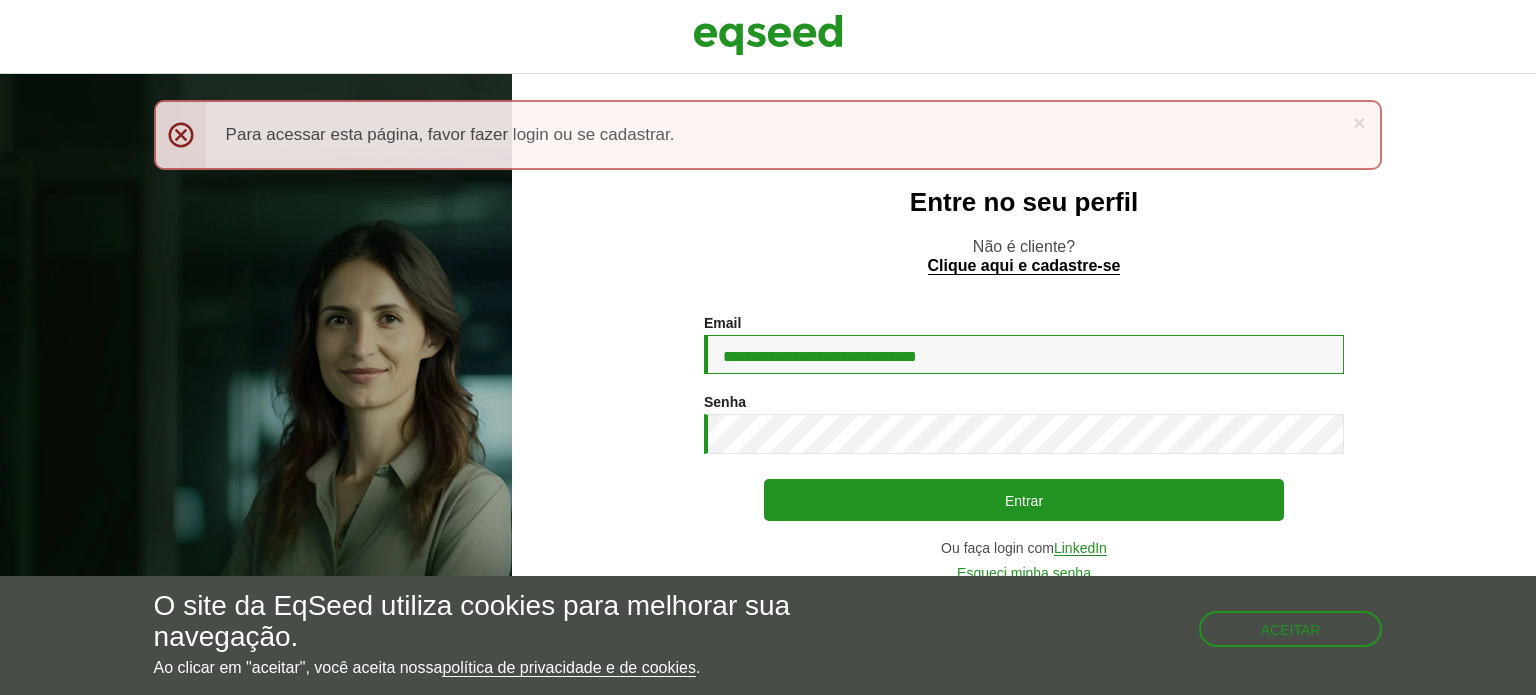 type on "**********" 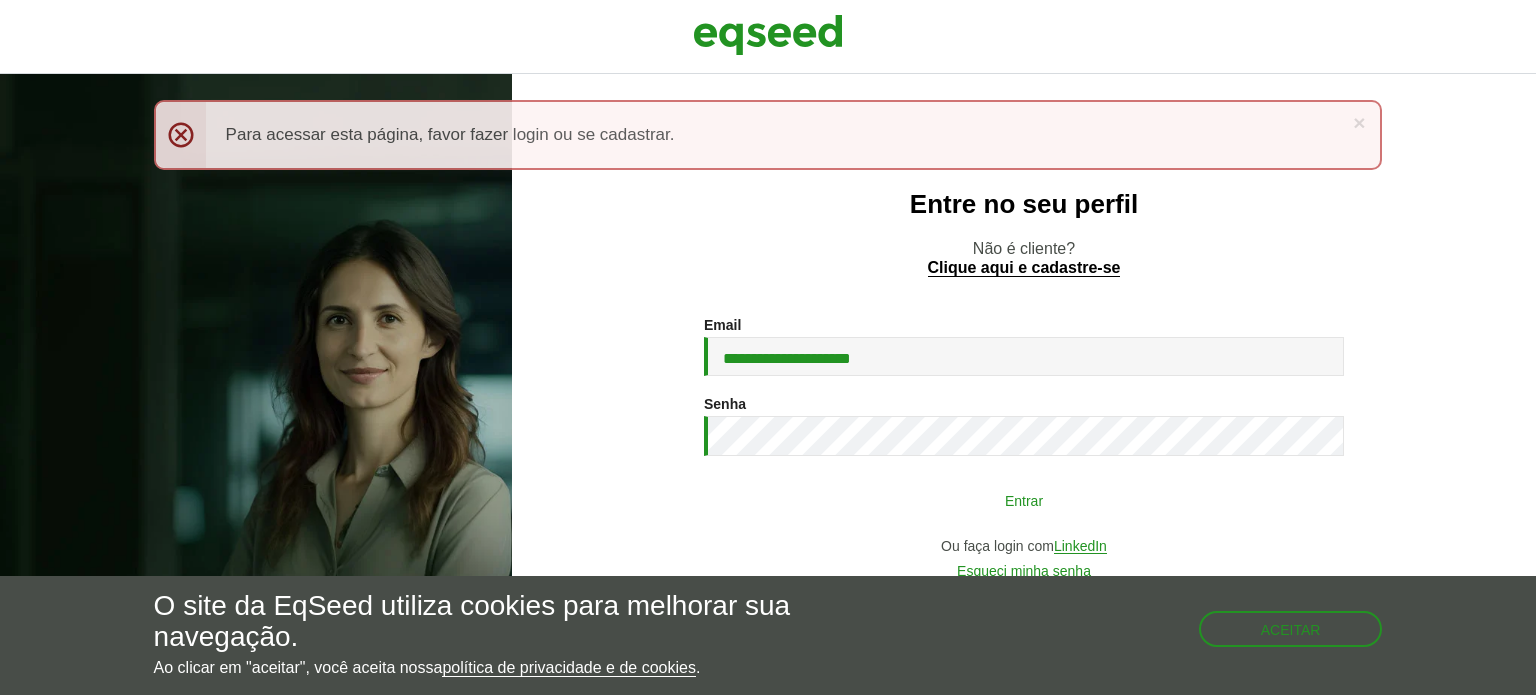 click on "Entrar" at bounding box center (1024, 500) 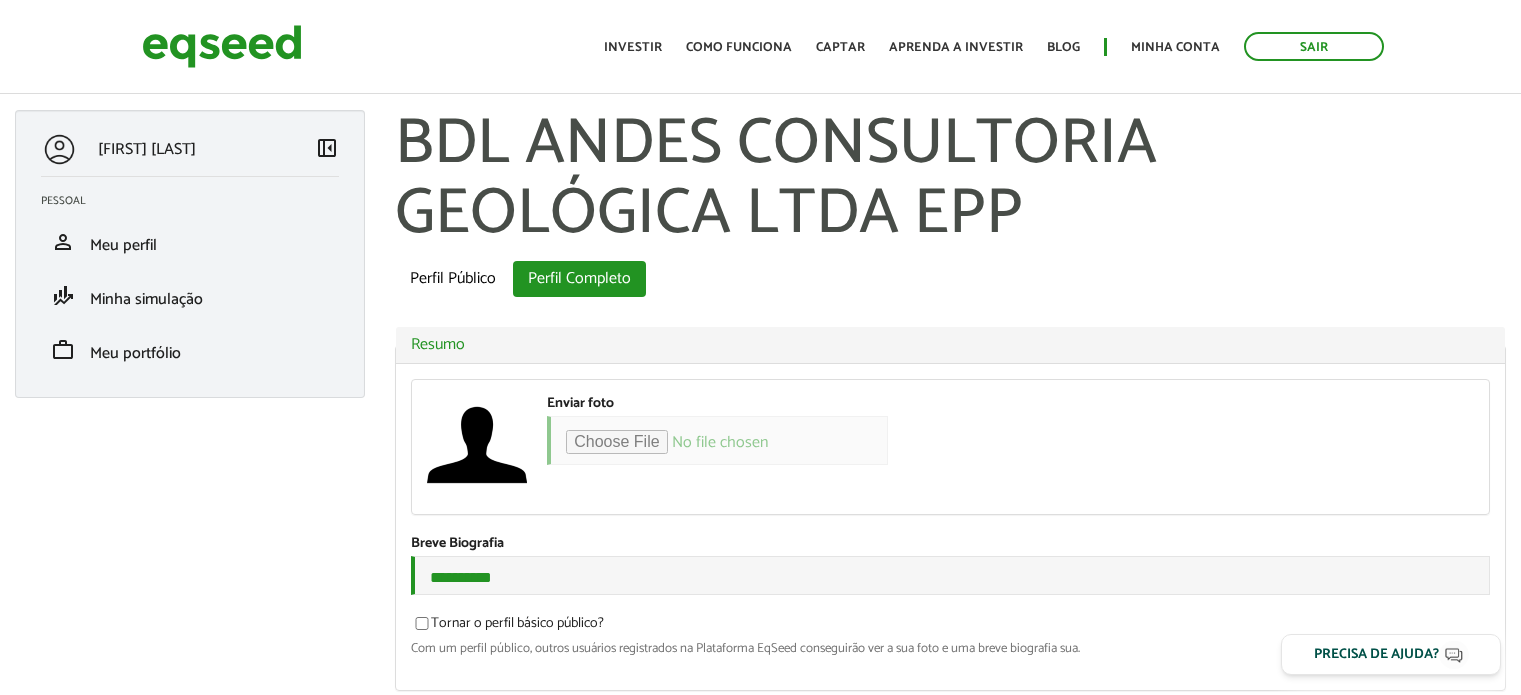 scroll, scrollTop: 0, scrollLeft: 0, axis: both 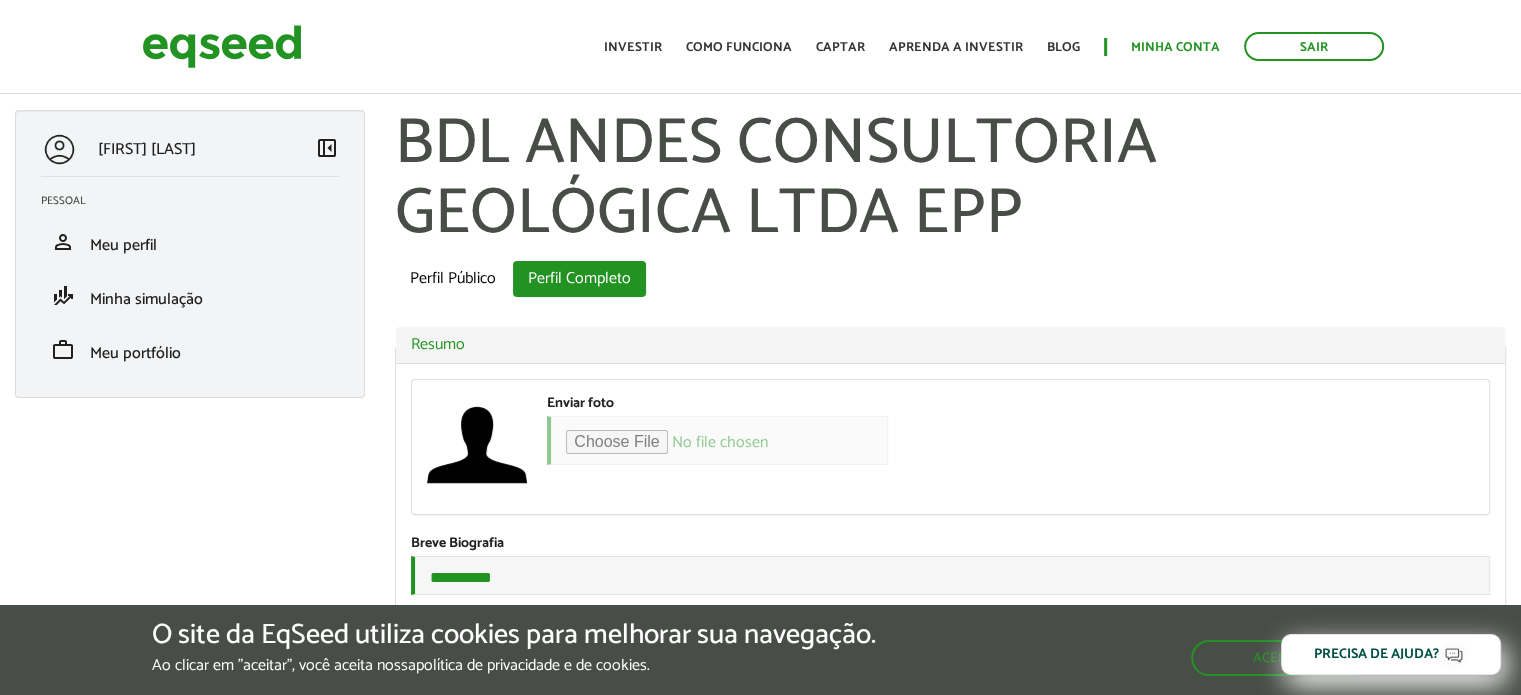 type on "**********" 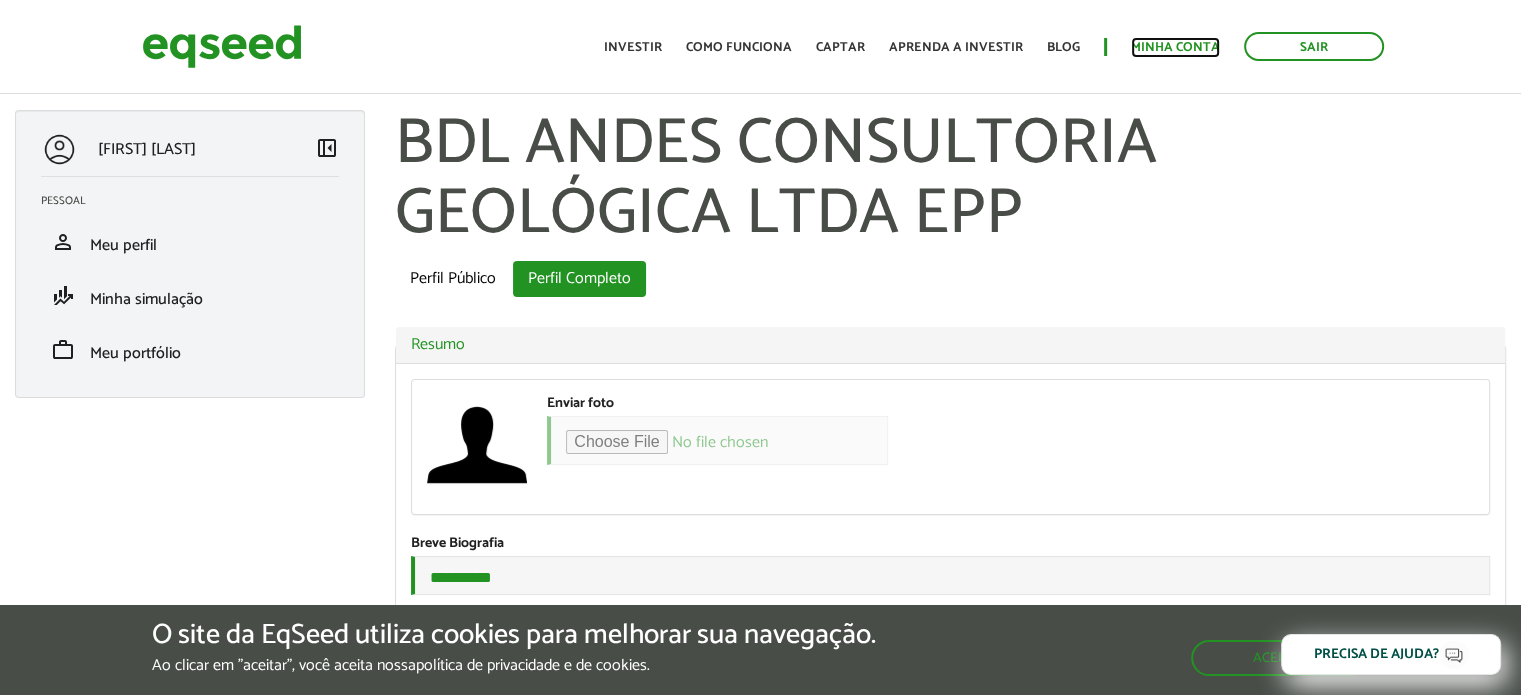 click on "Minha conta" at bounding box center (1175, 47) 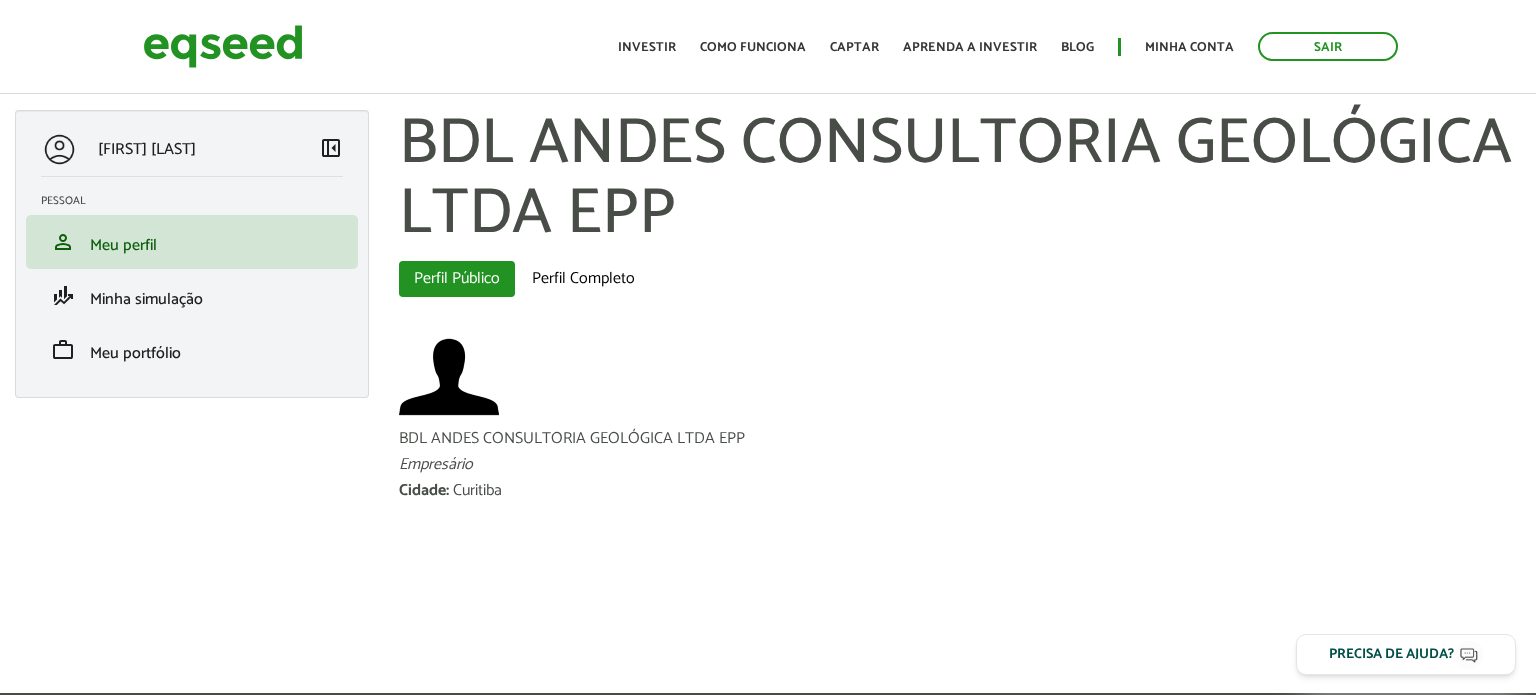 scroll, scrollTop: 0, scrollLeft: 0, axis: both 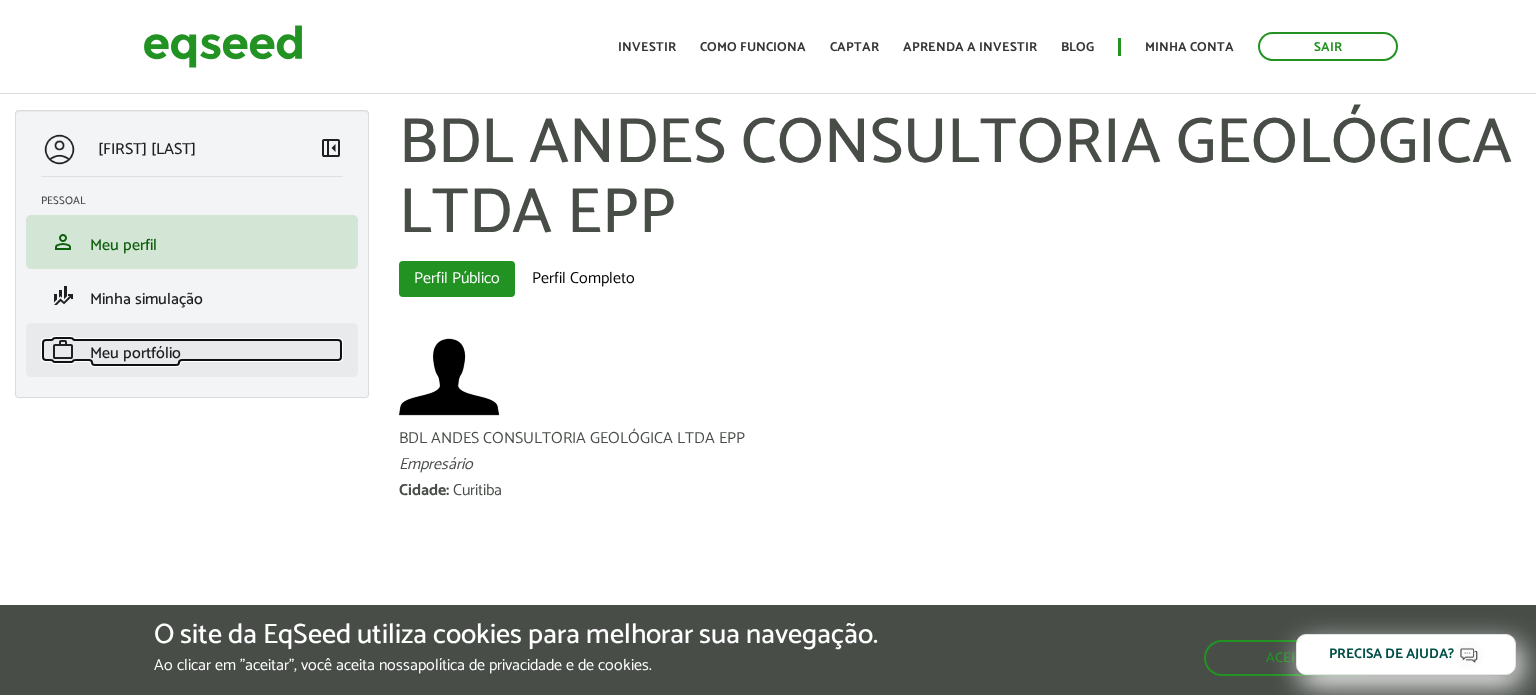 click on "Meu portfólio" at bounding box center [135, 353] 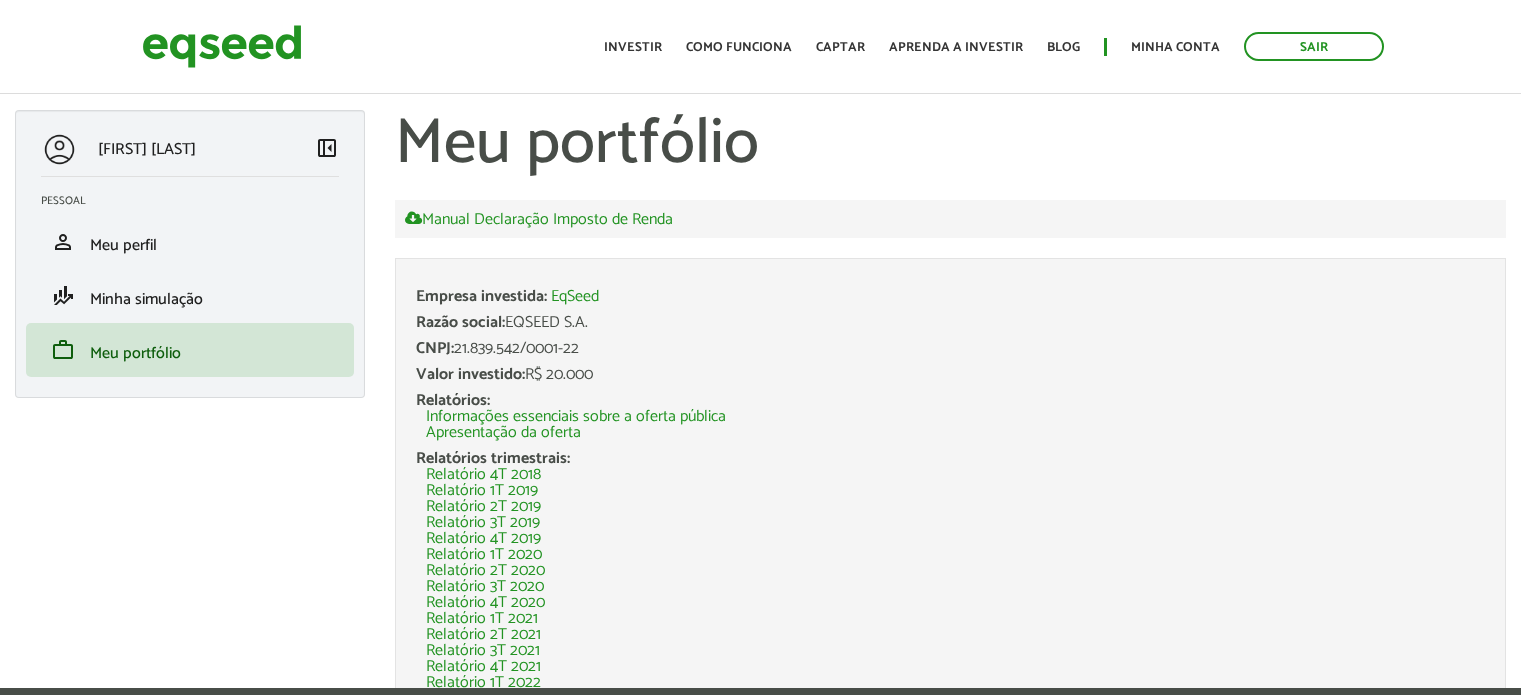 scroll, scrollTop: 0, scrollLeft: 0, axis: both 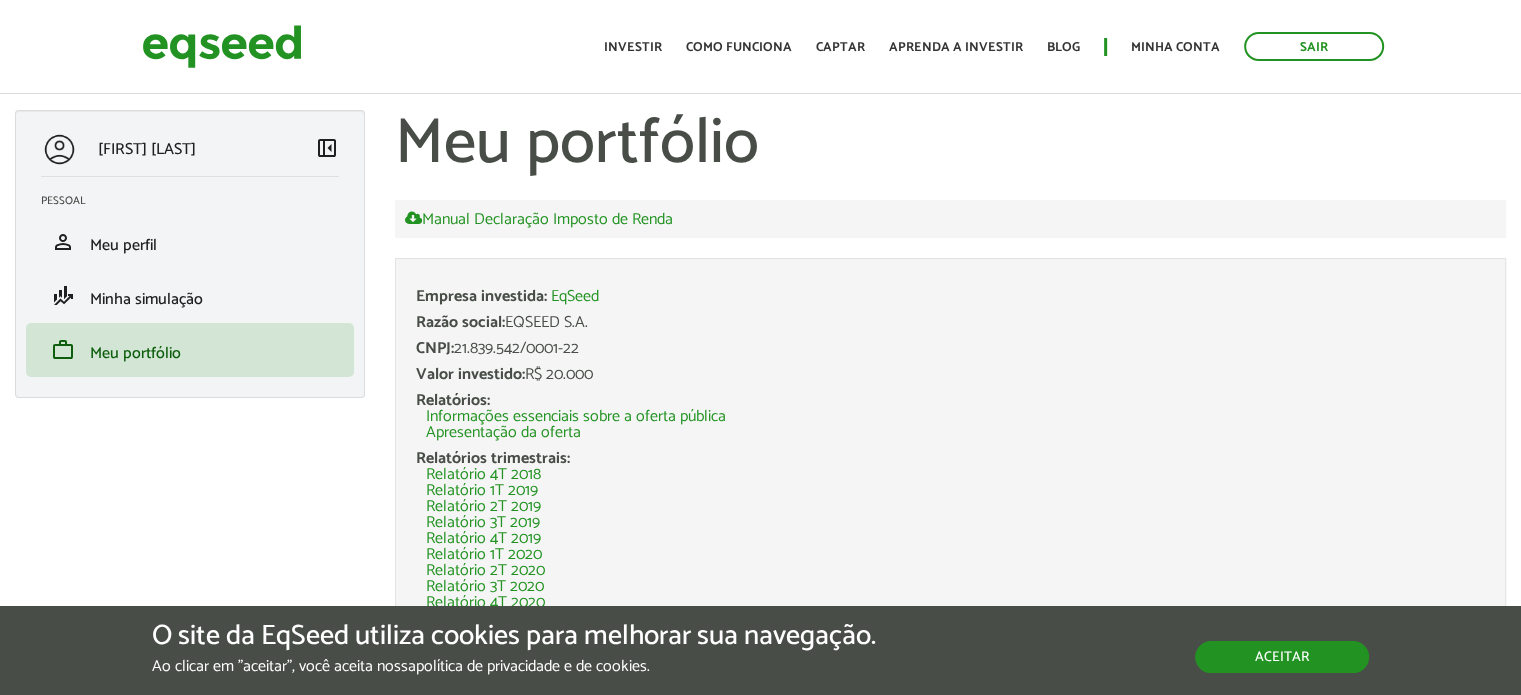 click on "Aceitar" at bounding box center (1282, 657) 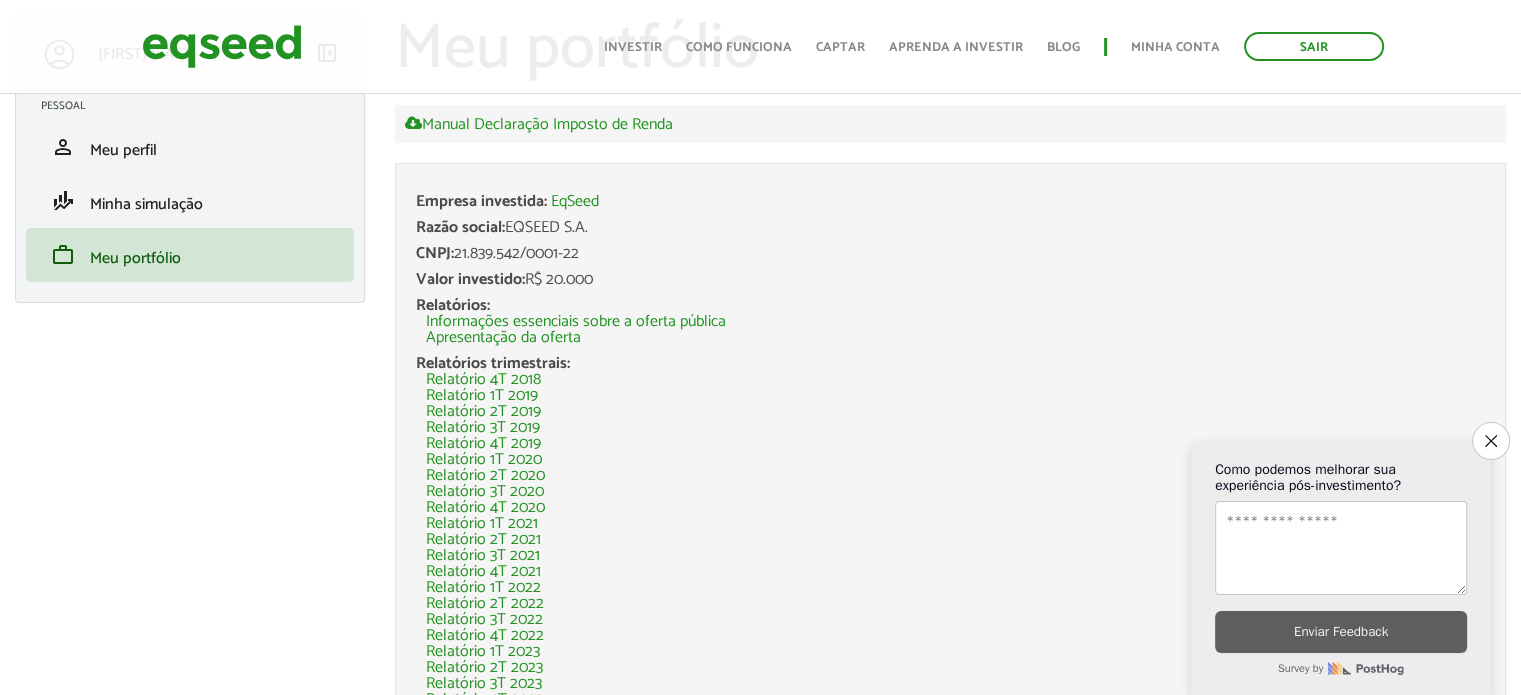 scroll, scrollTop: 100, scrollLeft: 0, axis: vertical 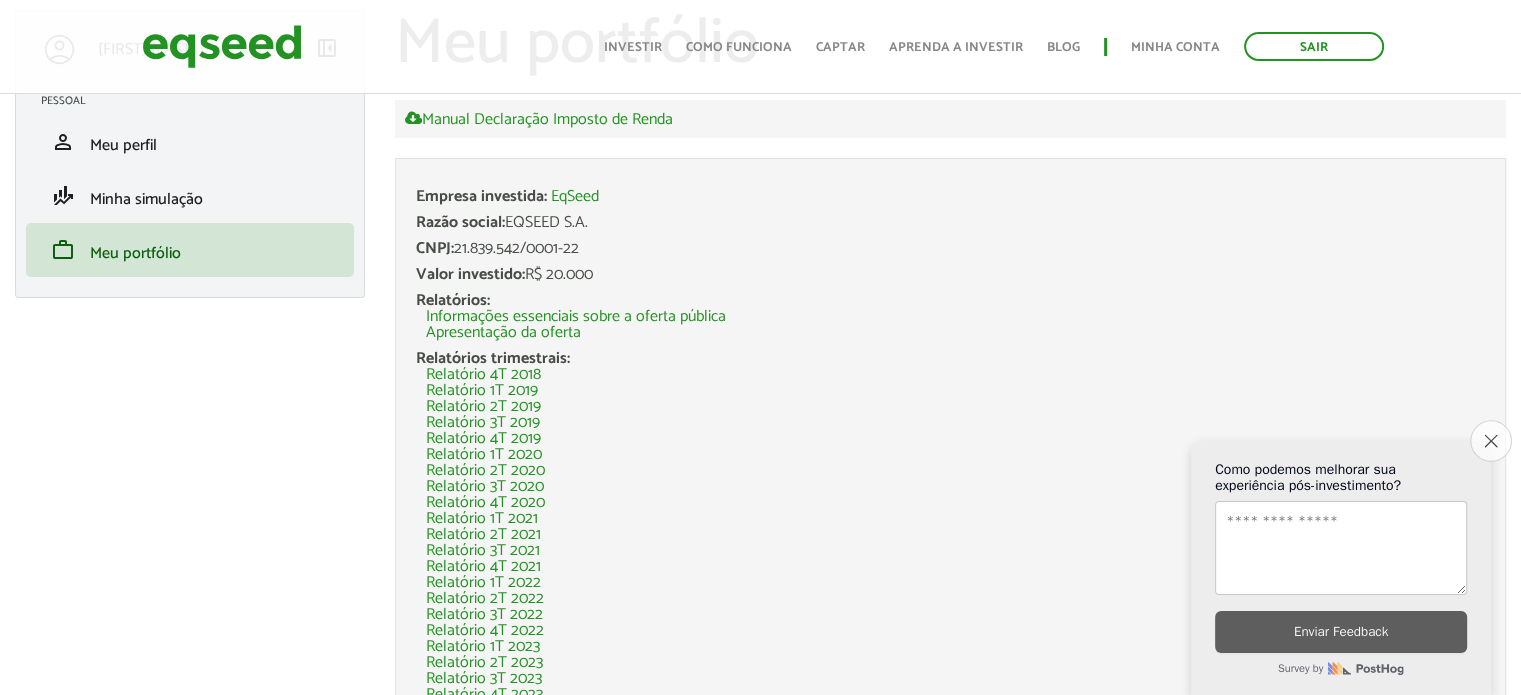 click on "Close survey" 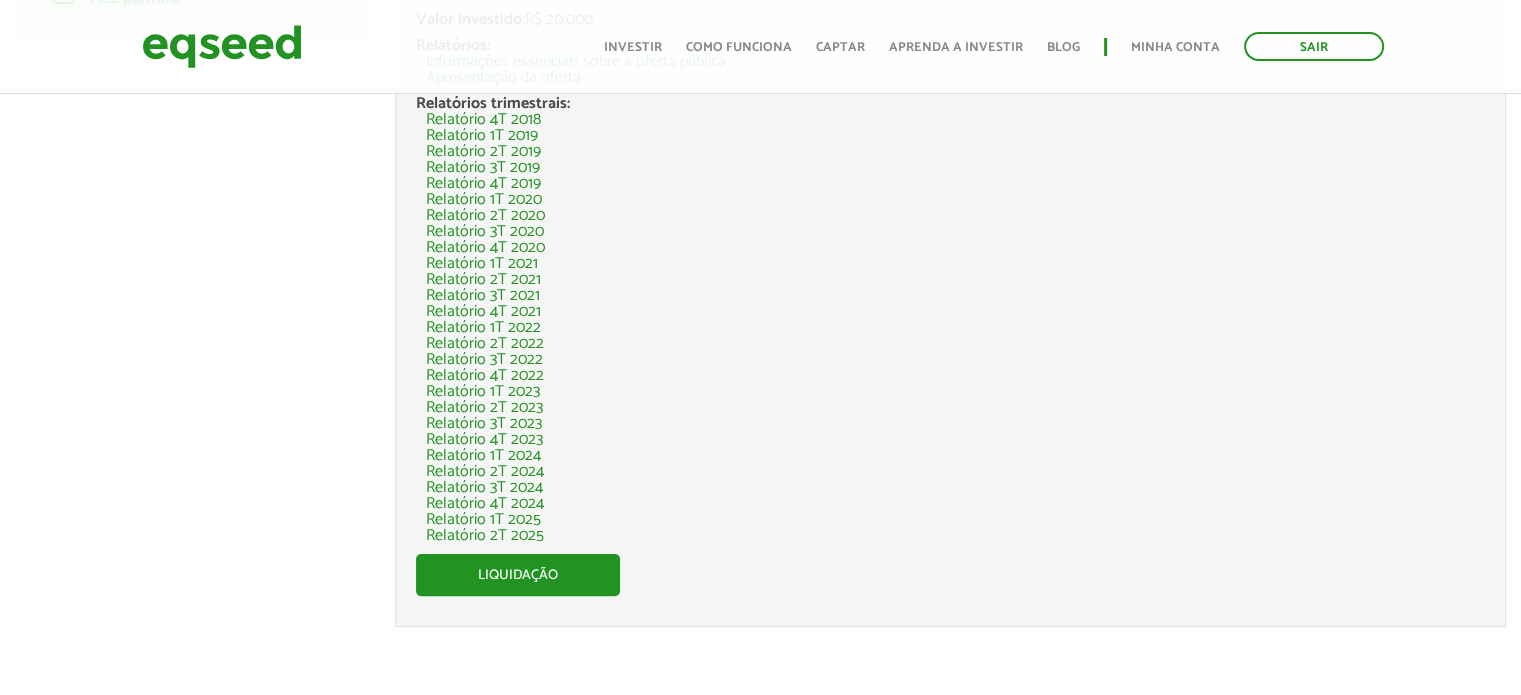 scroll, scrollTop: 356, scrollLeft: 0, axis: vertical 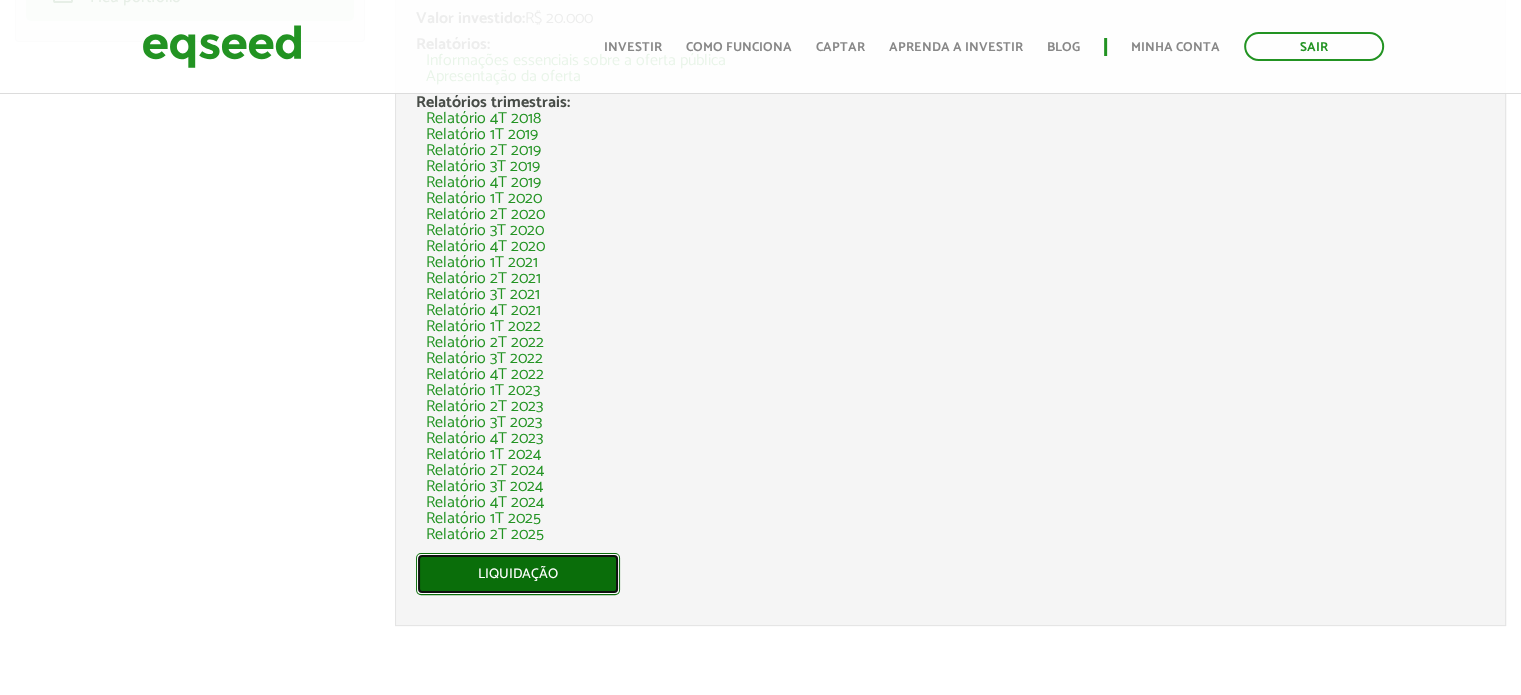 click on "Liquidação" at bounding box center (518, 574) 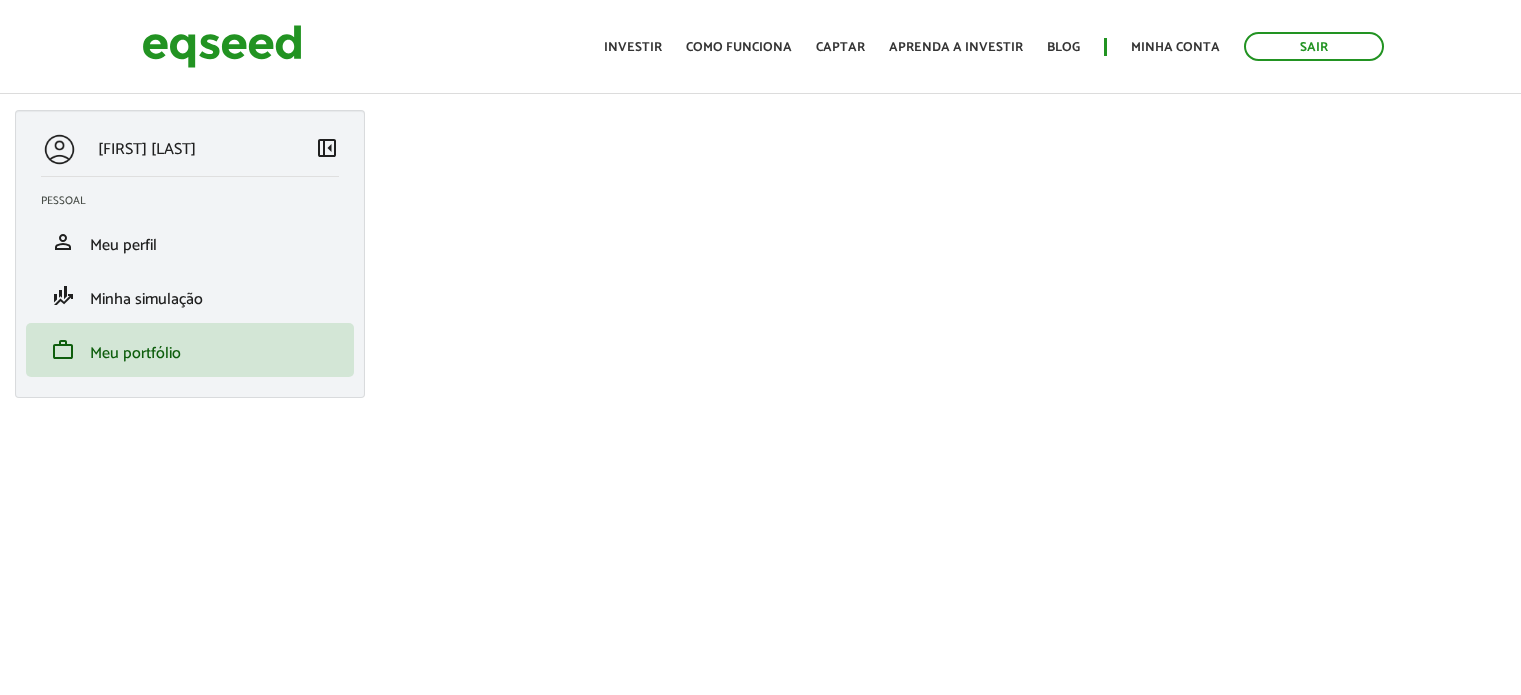 scroll, scrollTop: 0, scrollLeft: 0, axis: both 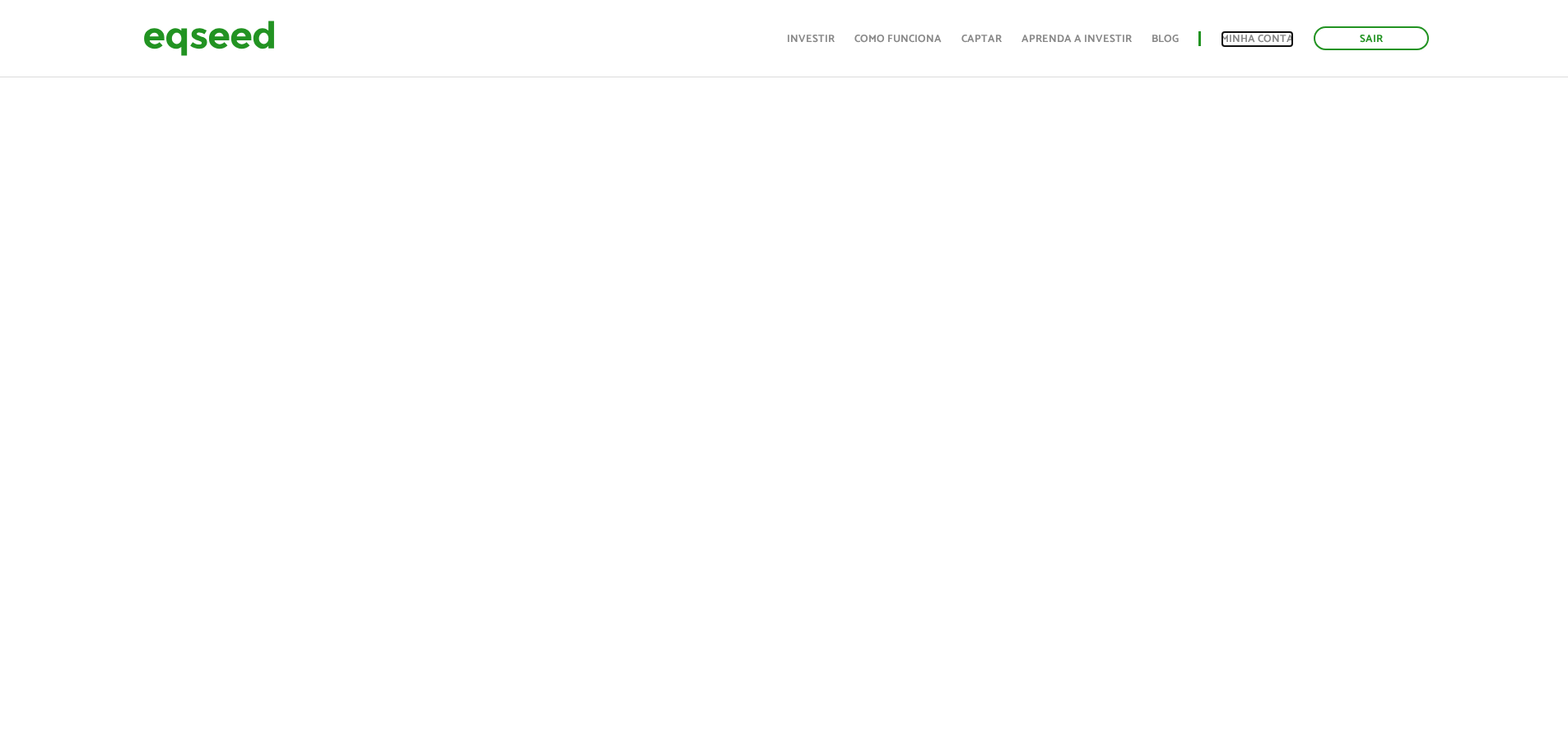 click on "Minha conta" at bounding box center [1257, 39] 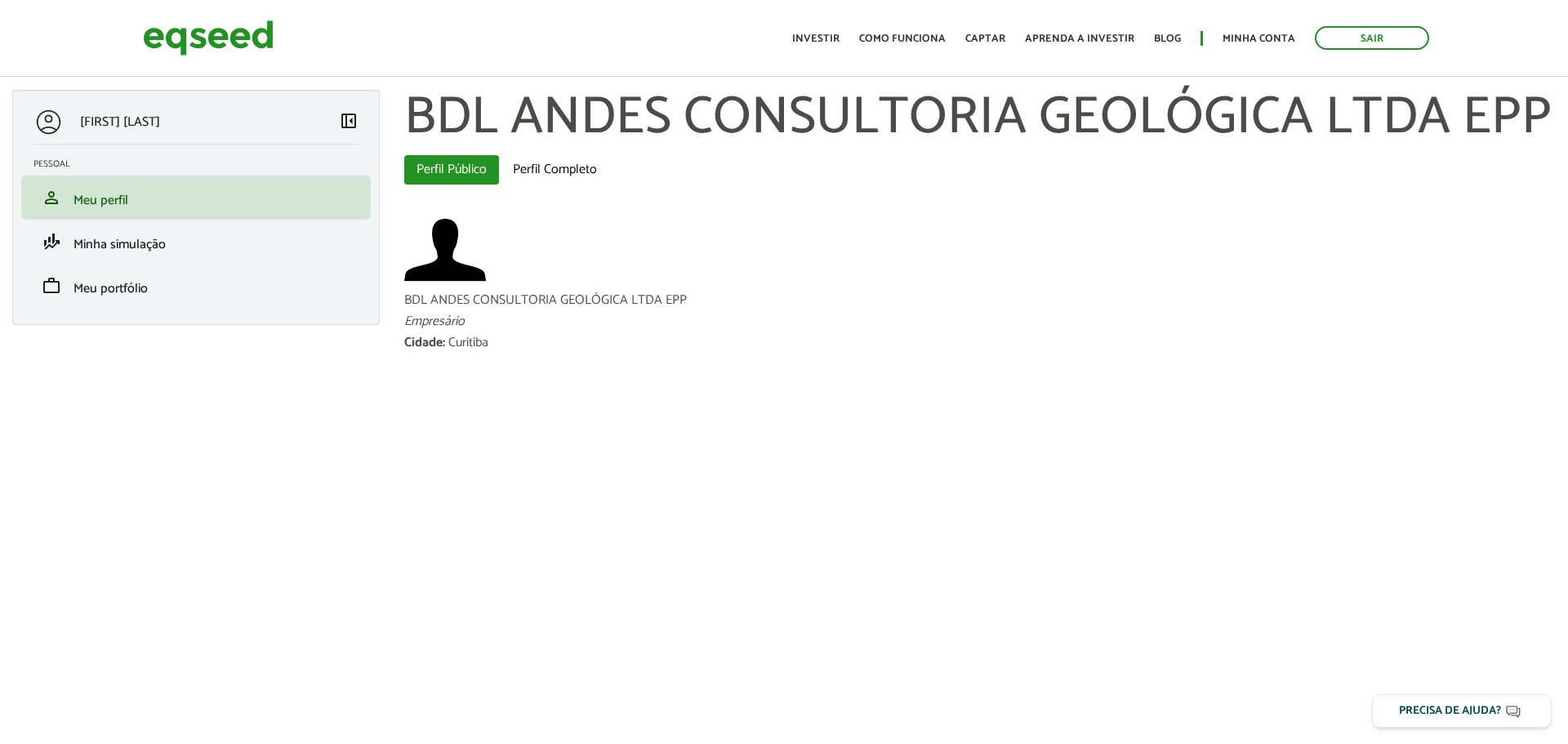 scroll, scrollTop: 0, scrollLeft: 0, axis: both 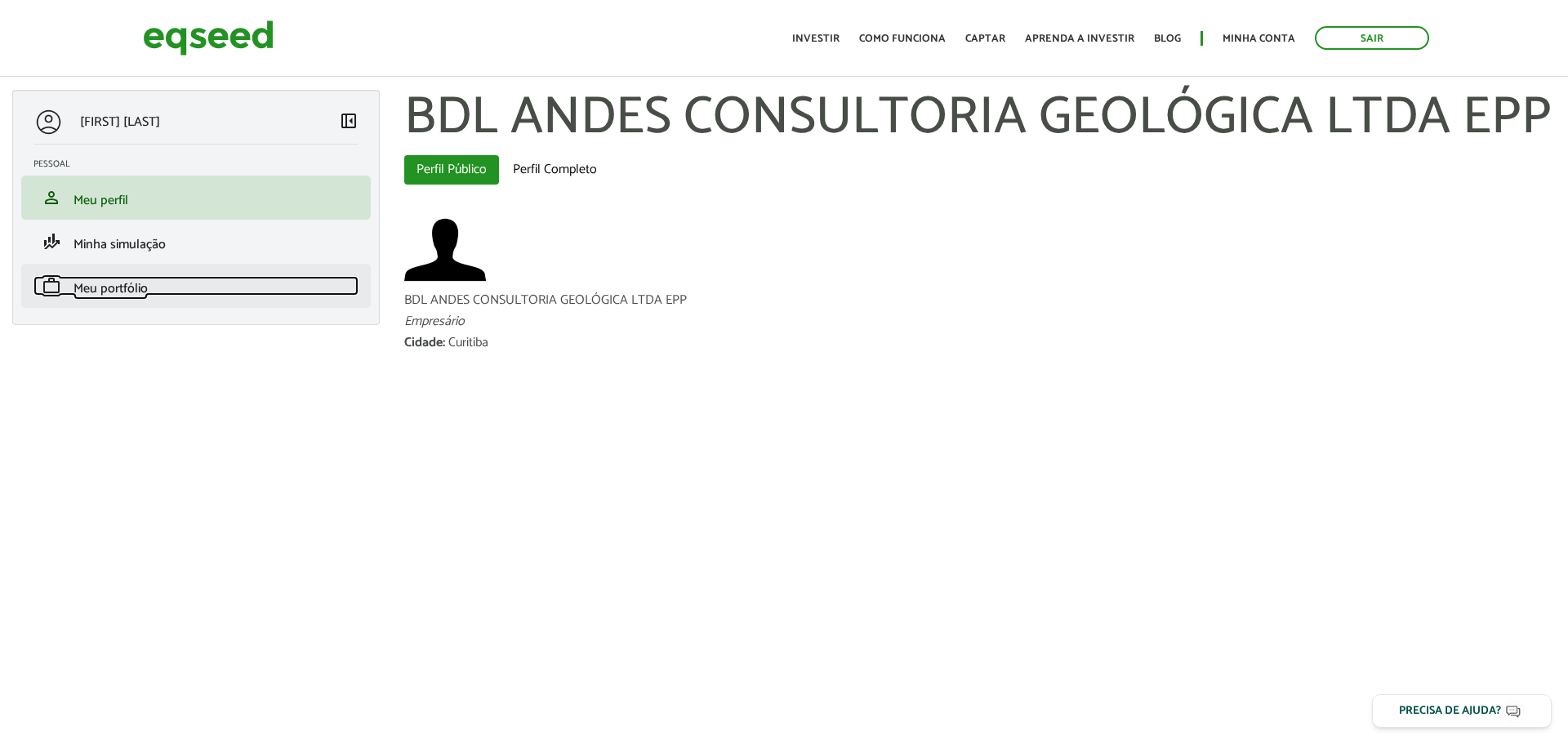 click on "Meu portfólio" at bounding box center [110, 288] 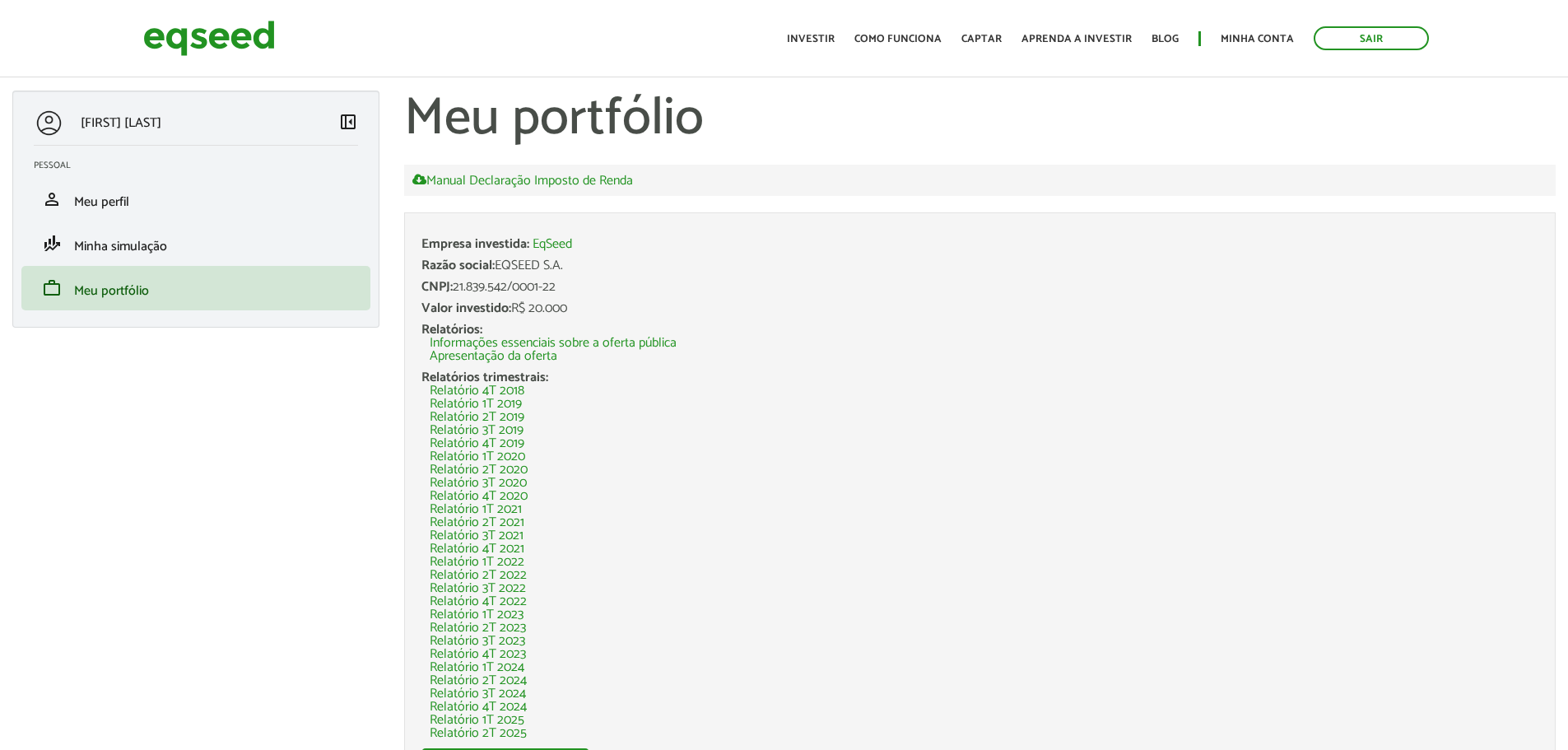 scroll, scrollTop: 0, scrollLeft: 0, axis: both 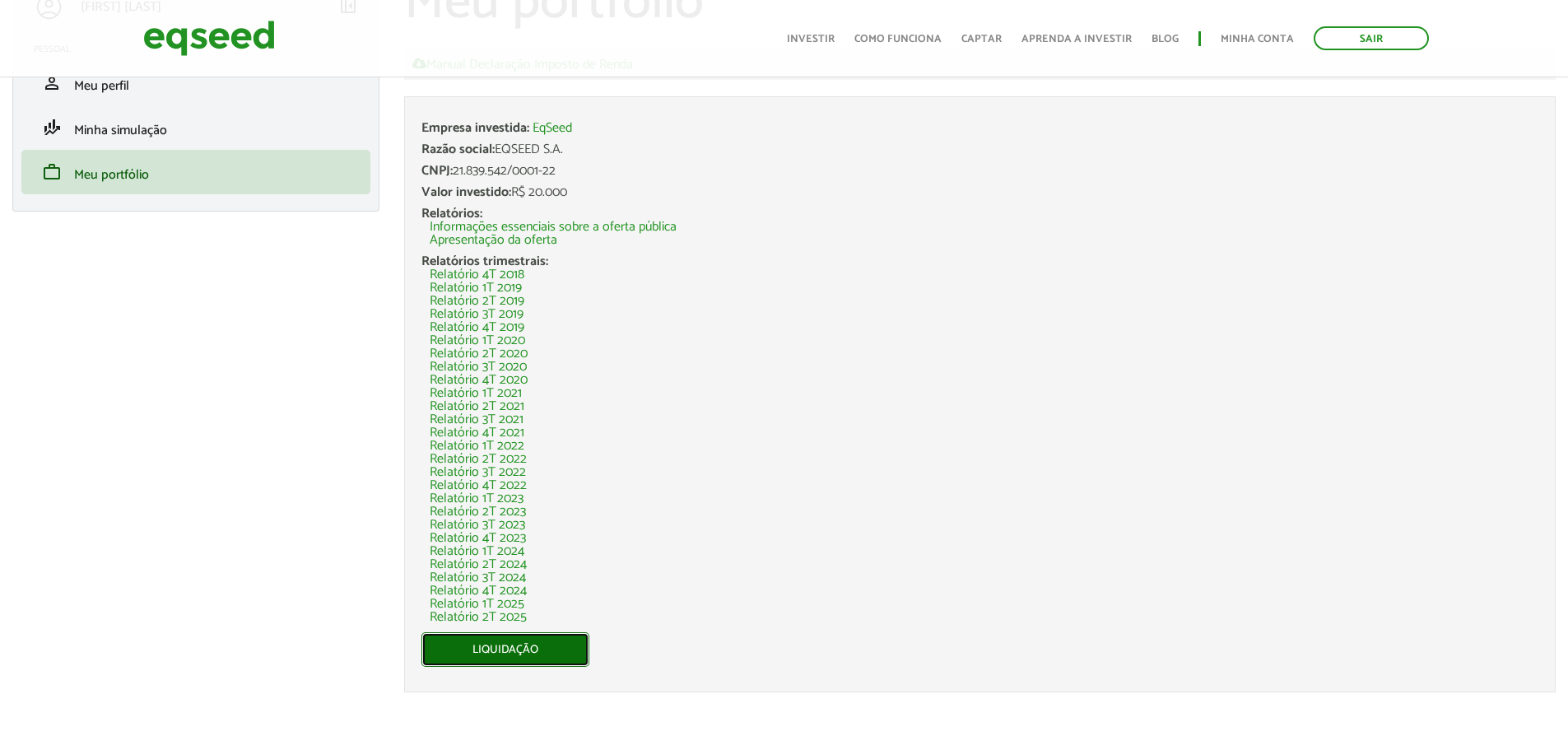 click on "Liquidação" at bounding box center [505, 650] 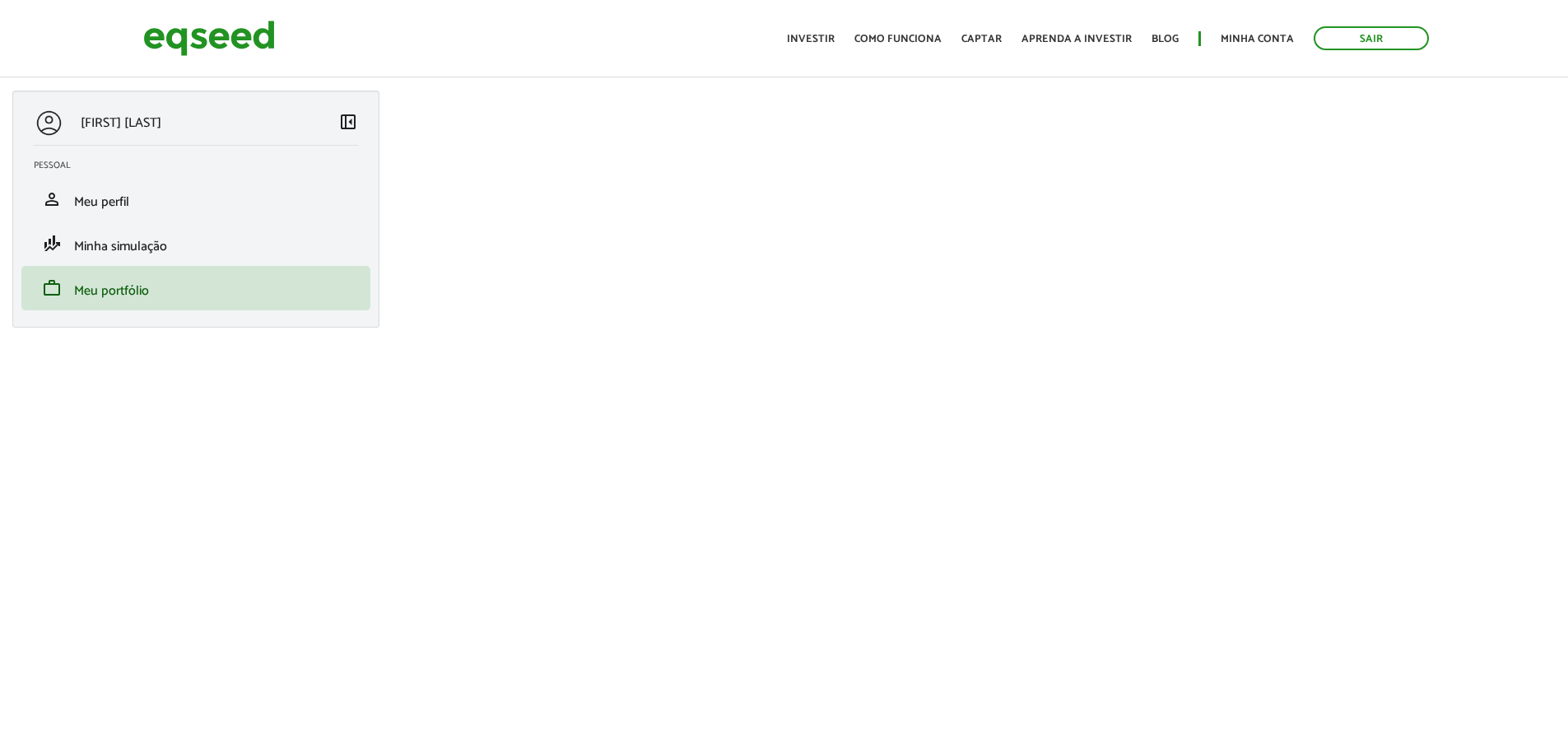 scroll, scrollTop: 0, scrollLeft: 0, axis: both 